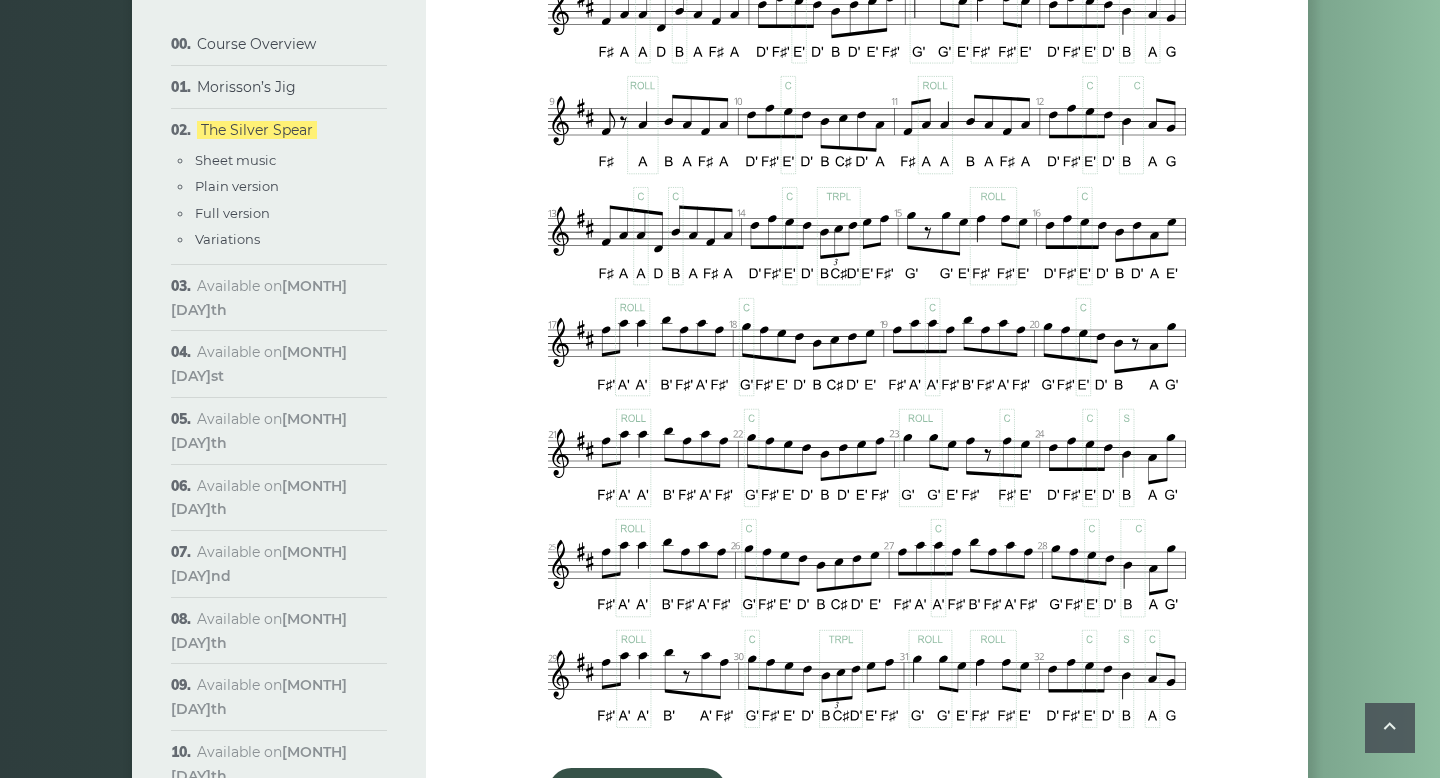 scroll, scrollTop: 1182, scrollLeft: 0, axis: vertical 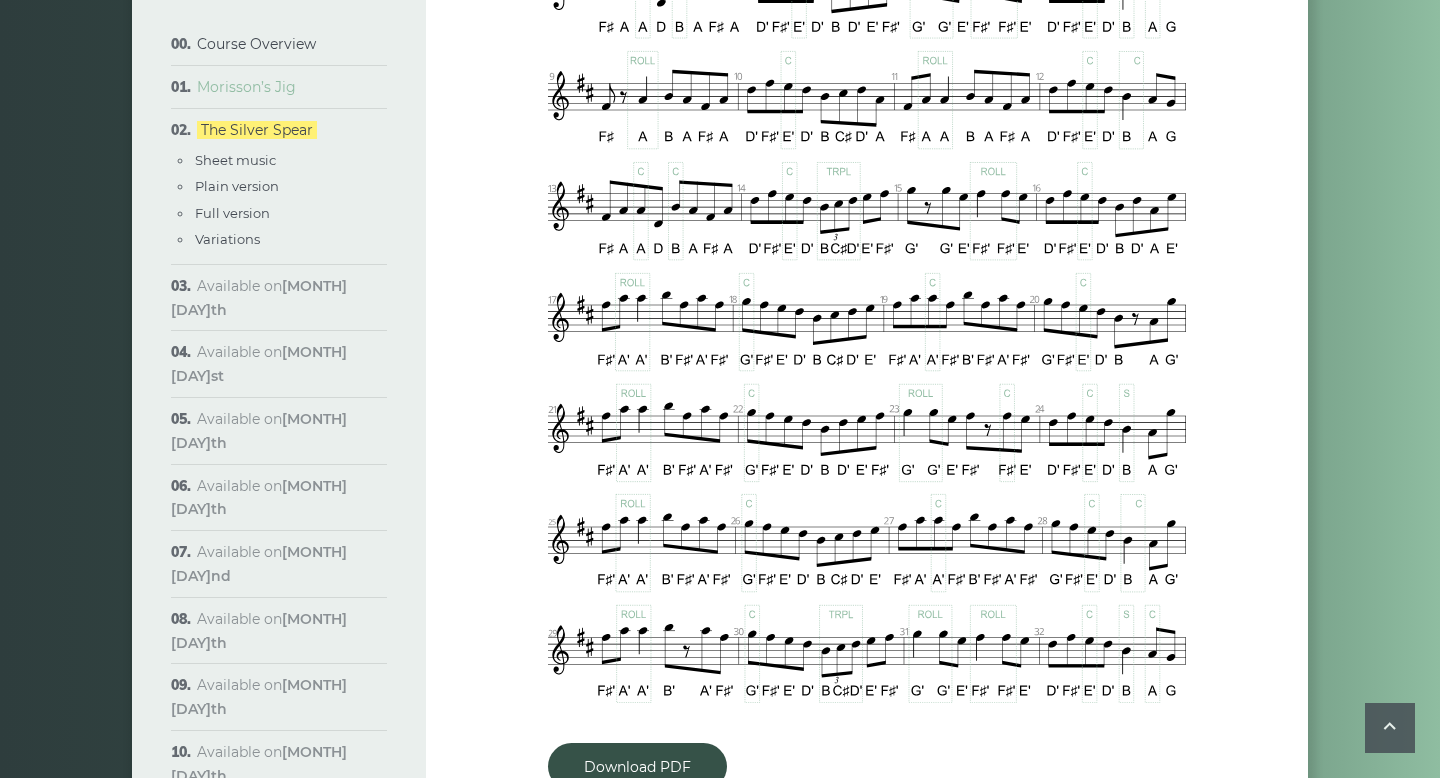 click on "Morisson’s Jig" at bounding box center (246, 87) 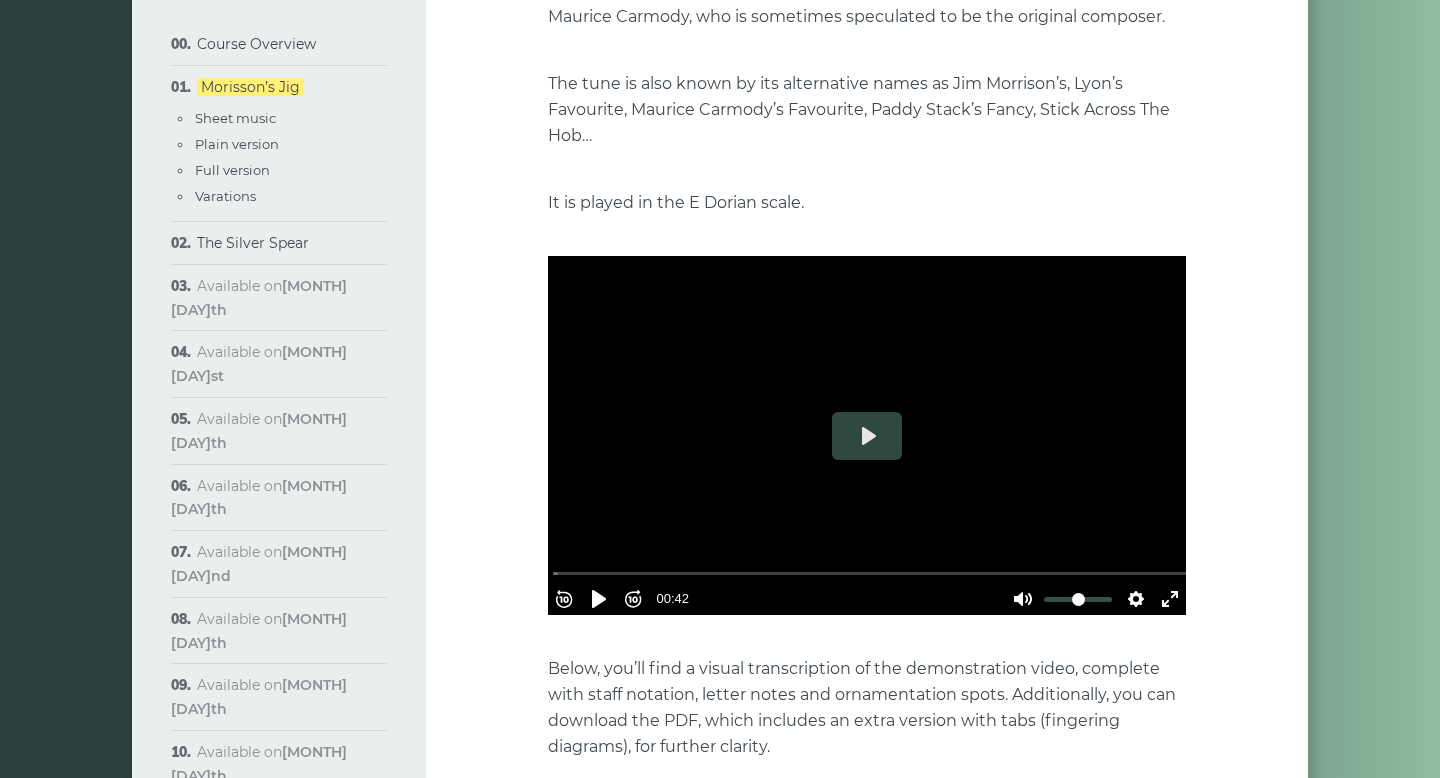 scroll, scrollTop: 380, scrollLeft: 0, axis: vertical 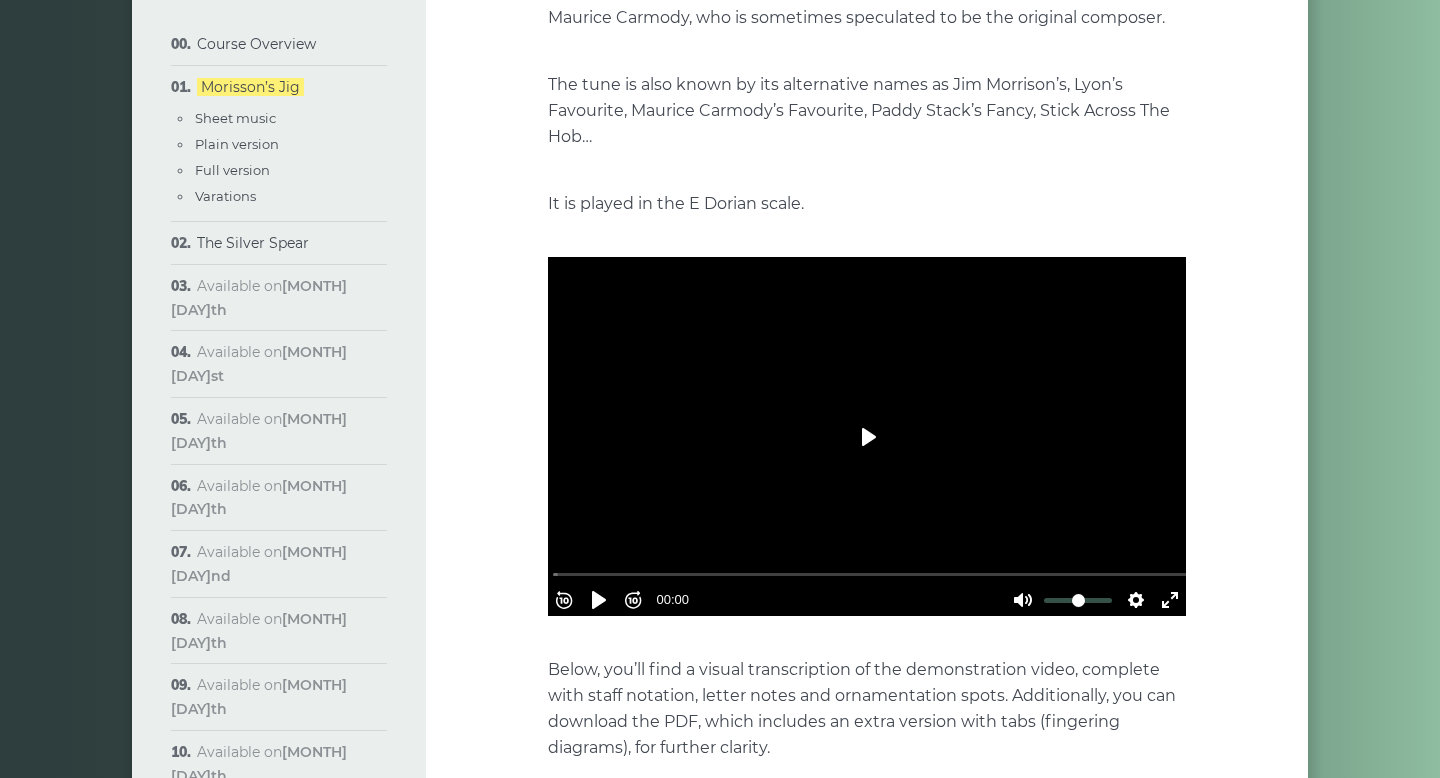click on "Play" at bounding box center [867, 437] 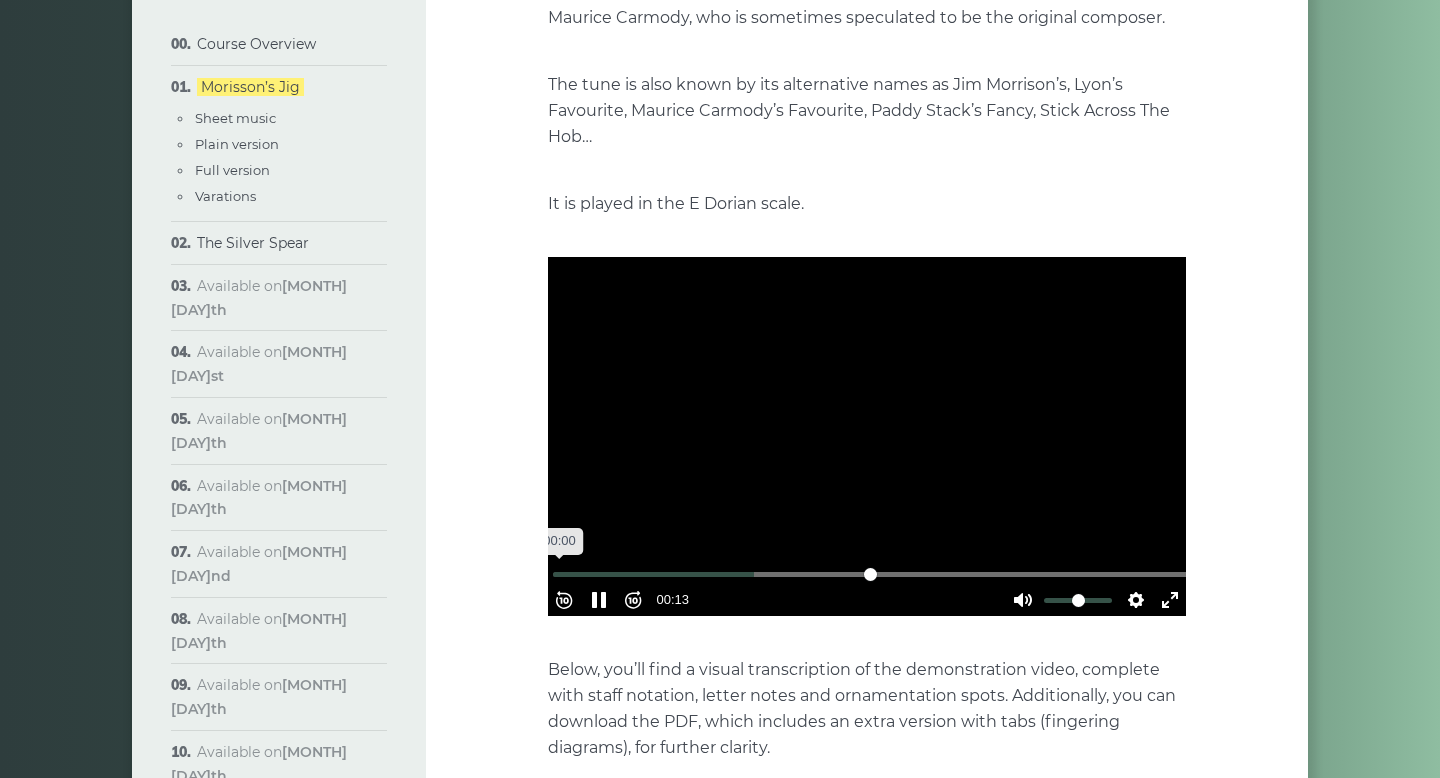 click at bounding box center [871, 574] 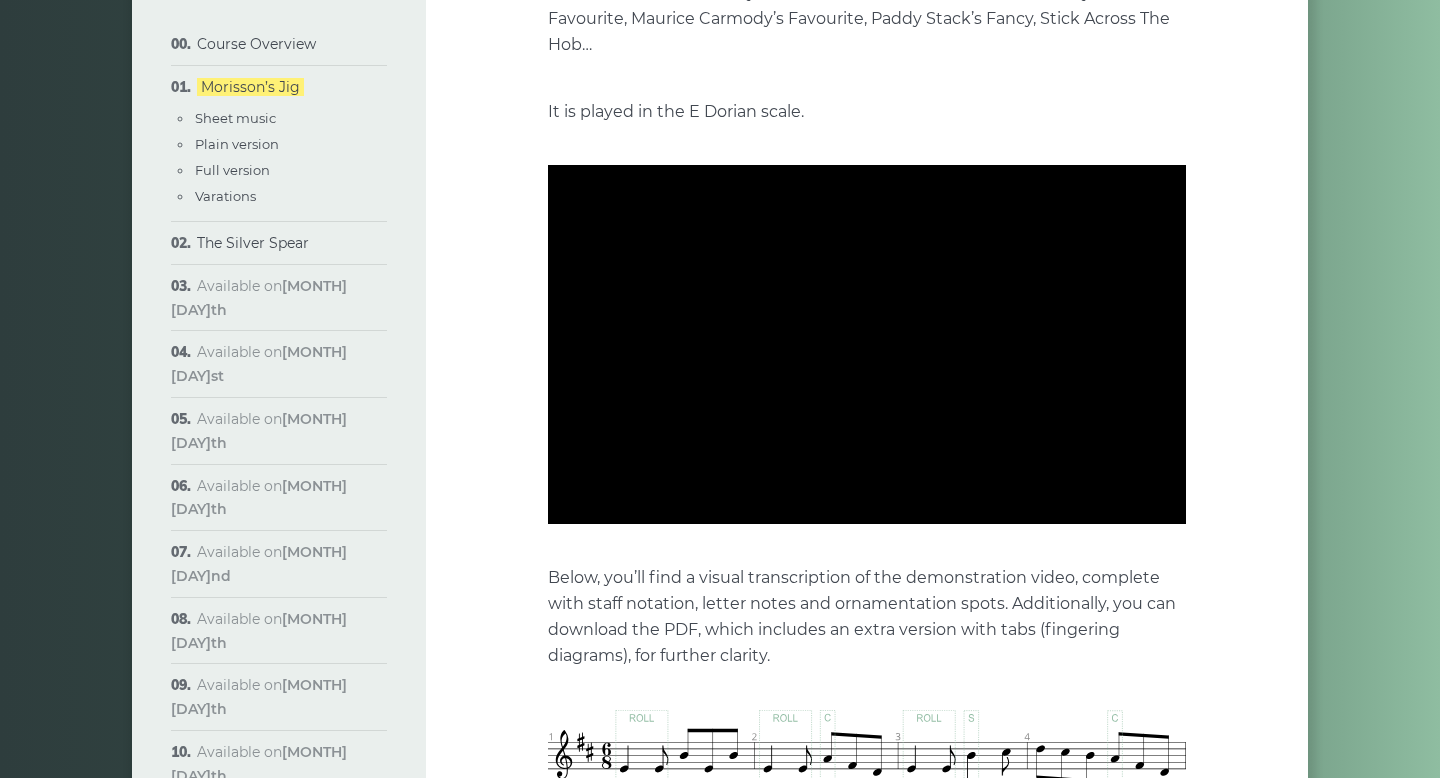 scroll, scrollTop: 475, scrollLeft: 0, axis: vertical 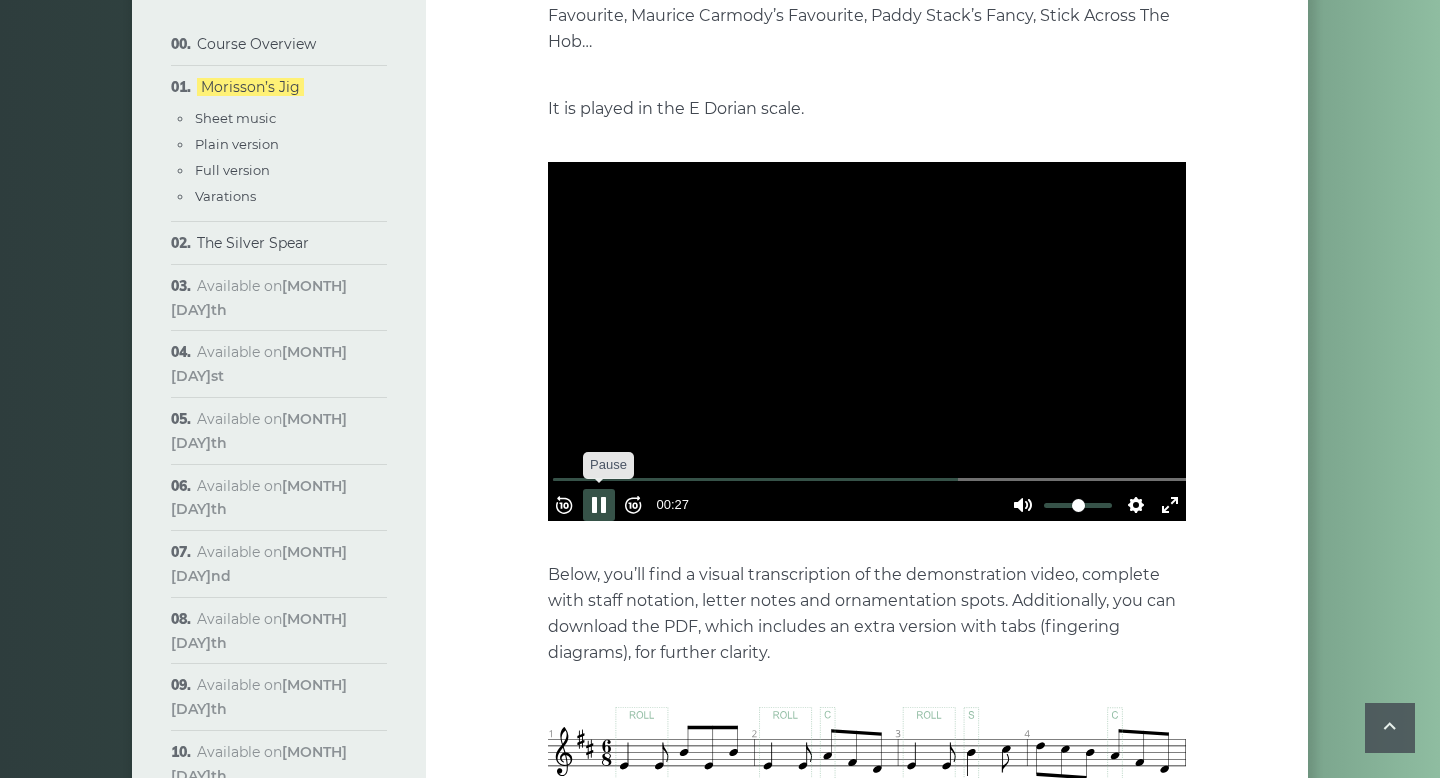 click on "Pause Play" at bounding box center (599, 505) 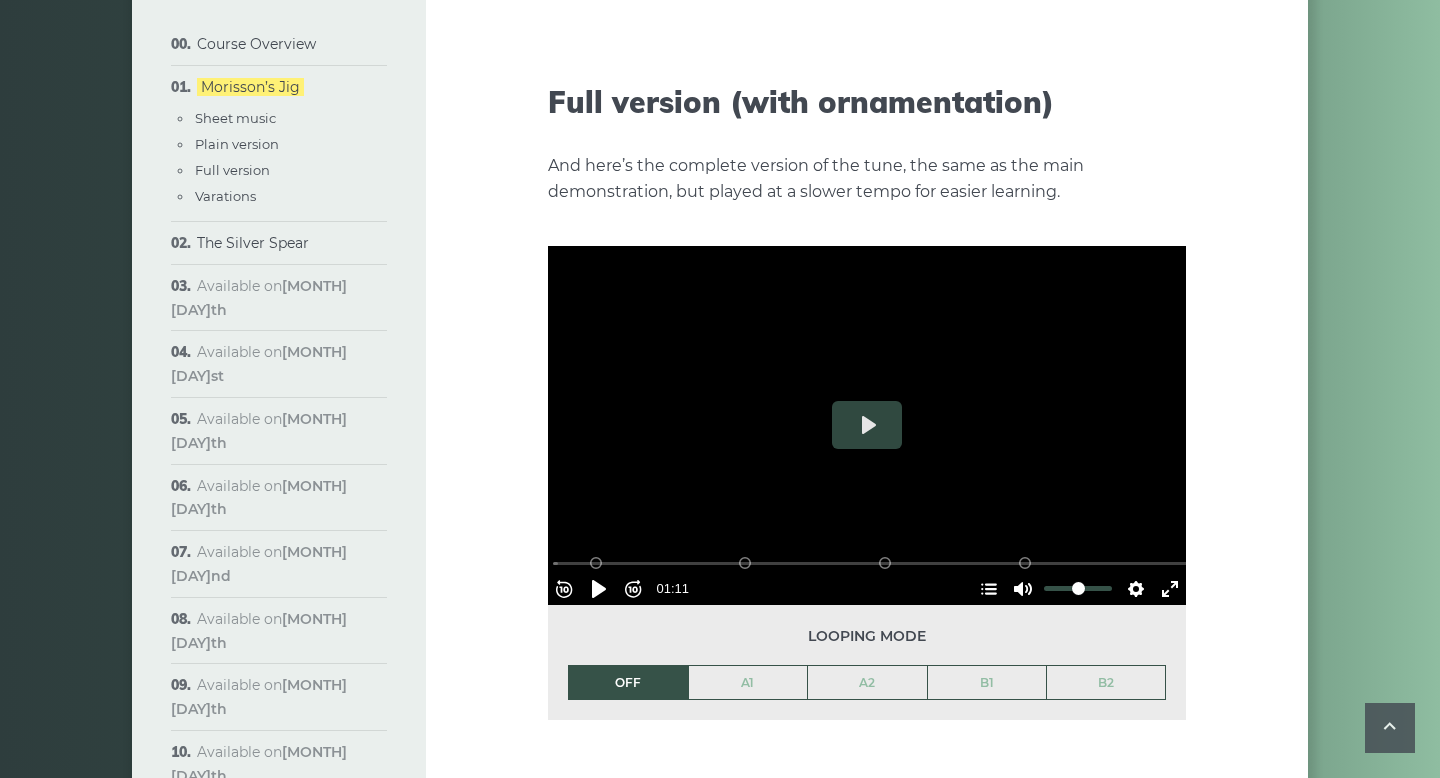 scroll, scrollTop: 2891, scrollLeft: 0, axis: vertical 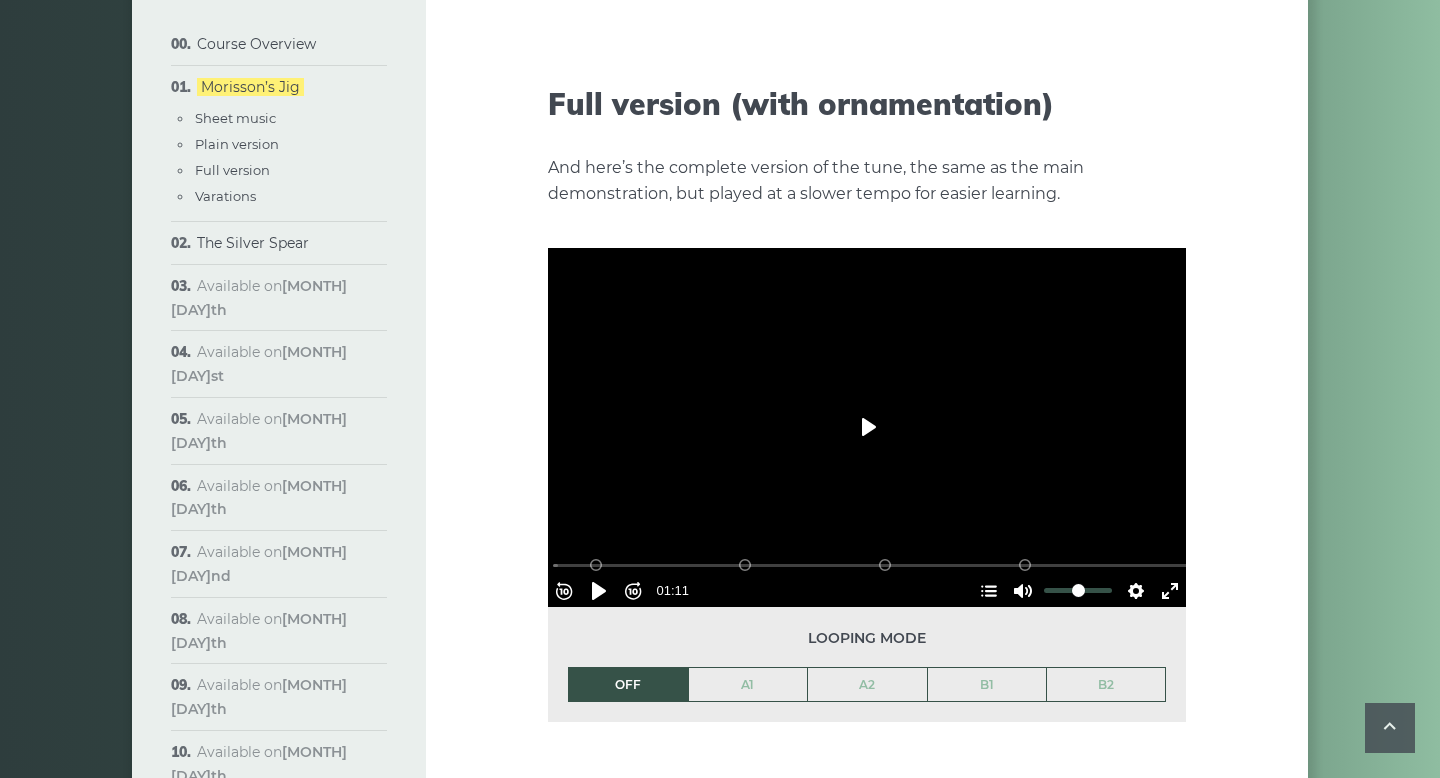 click on "Play" at bounding box center (867, 427) 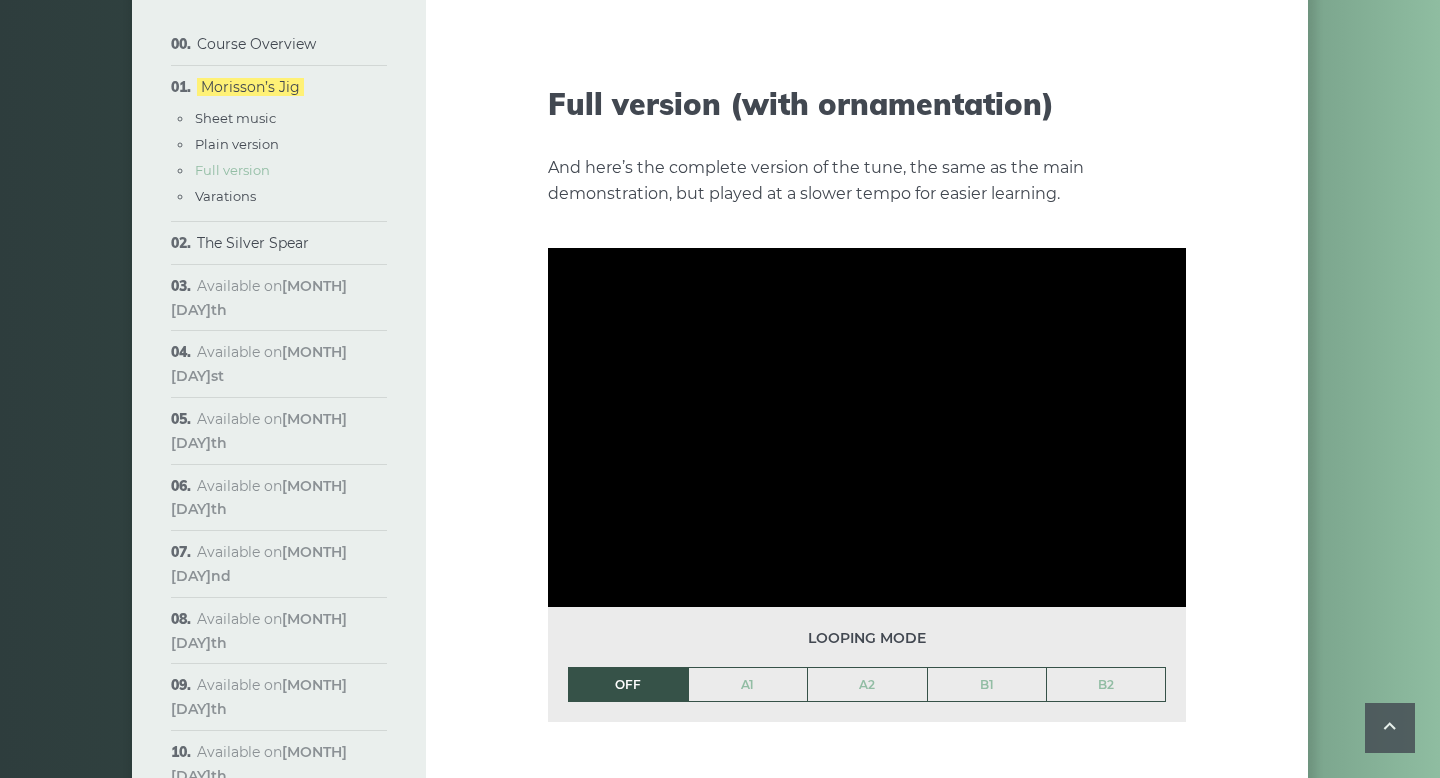 type on "***" 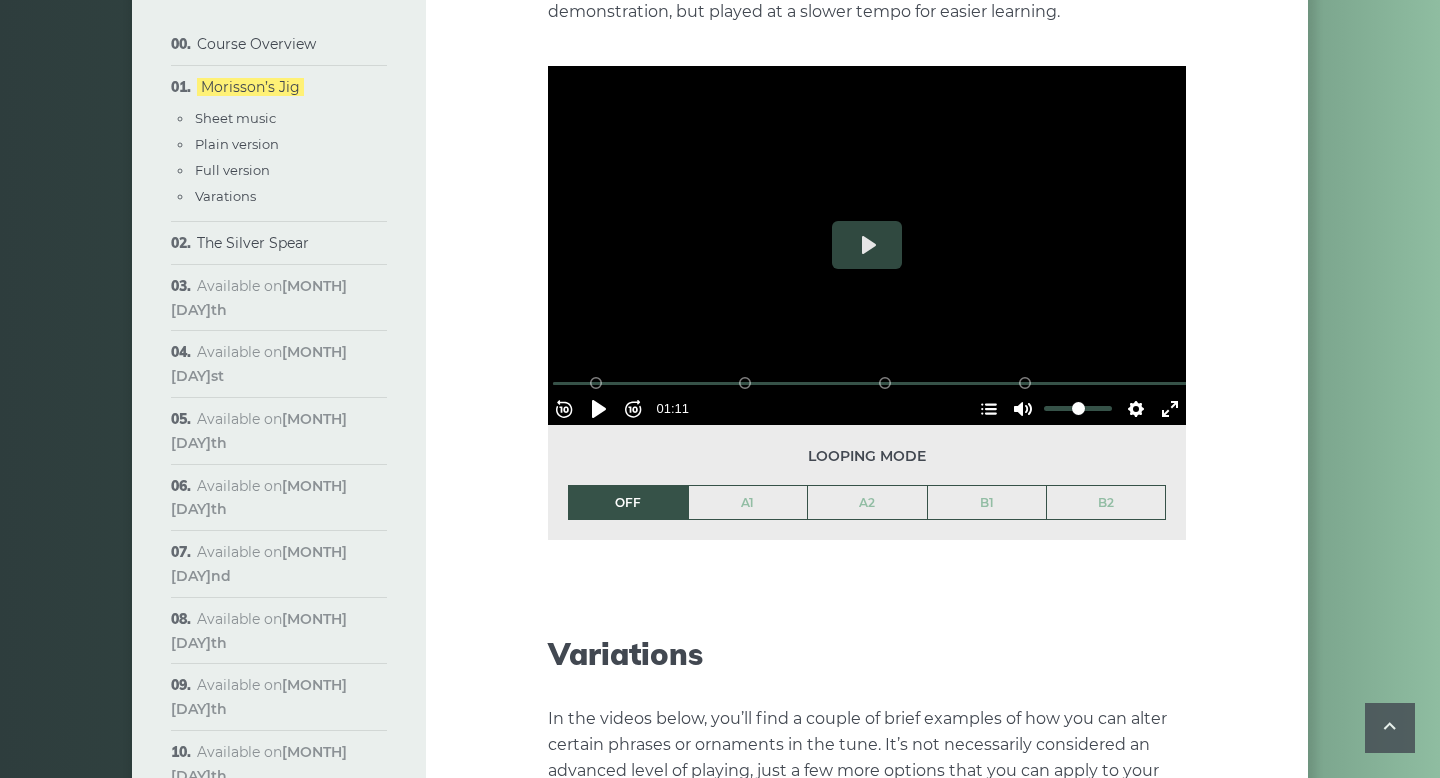 scroll, scrollTop: 3072, scrollLeft: 0, axis: vertical 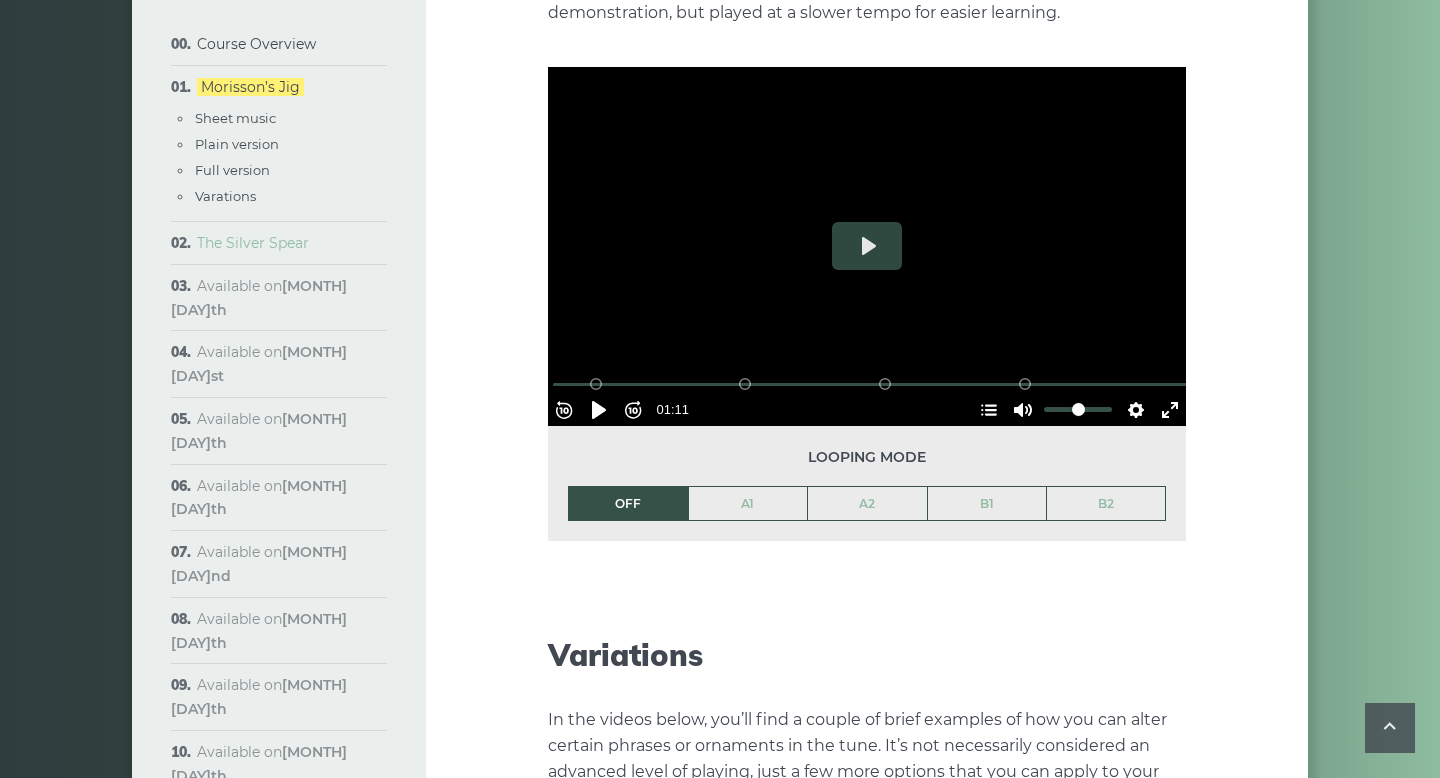 click on "The Silver Spear" at bounding box center (253, 243) 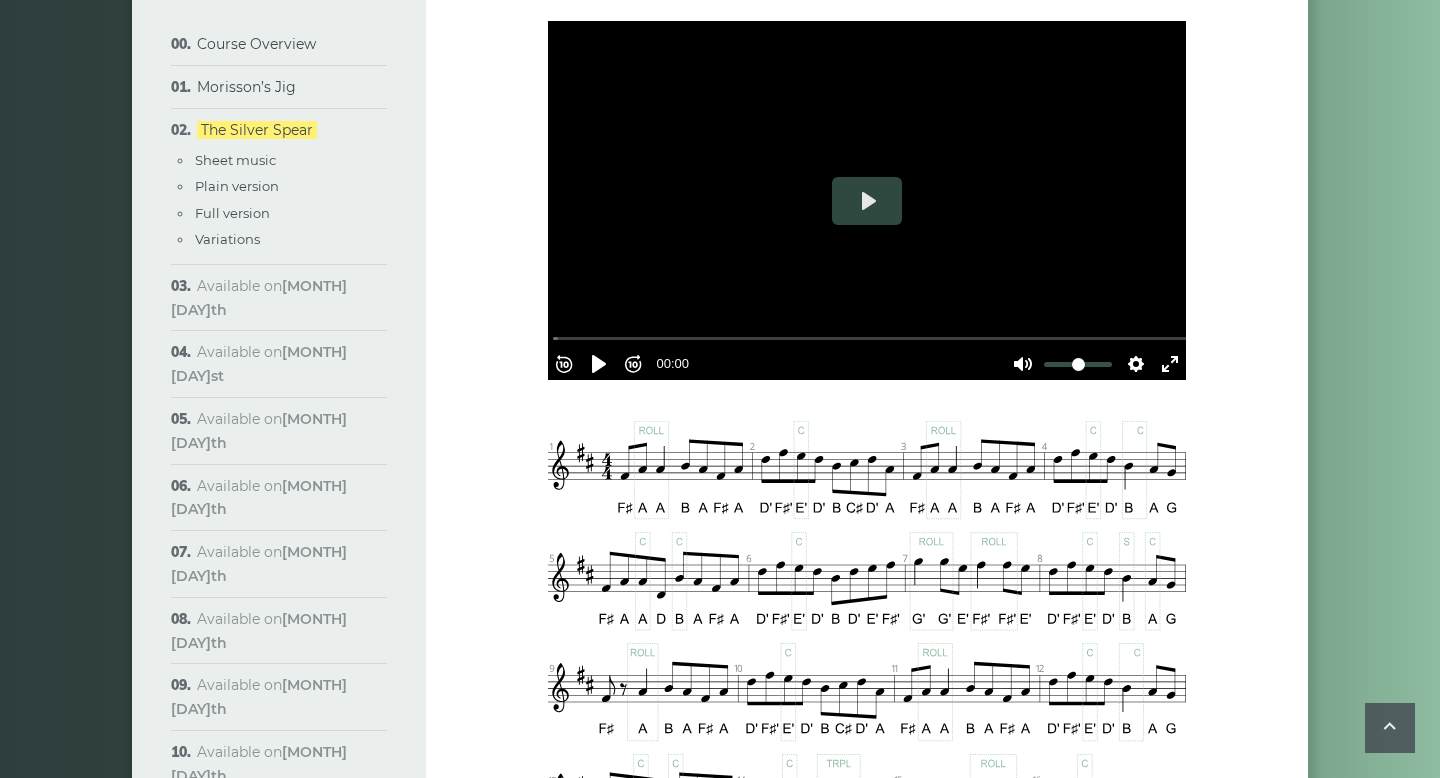 scroll, scrollTop: 598, scrollLeft: 0, axis: vertical 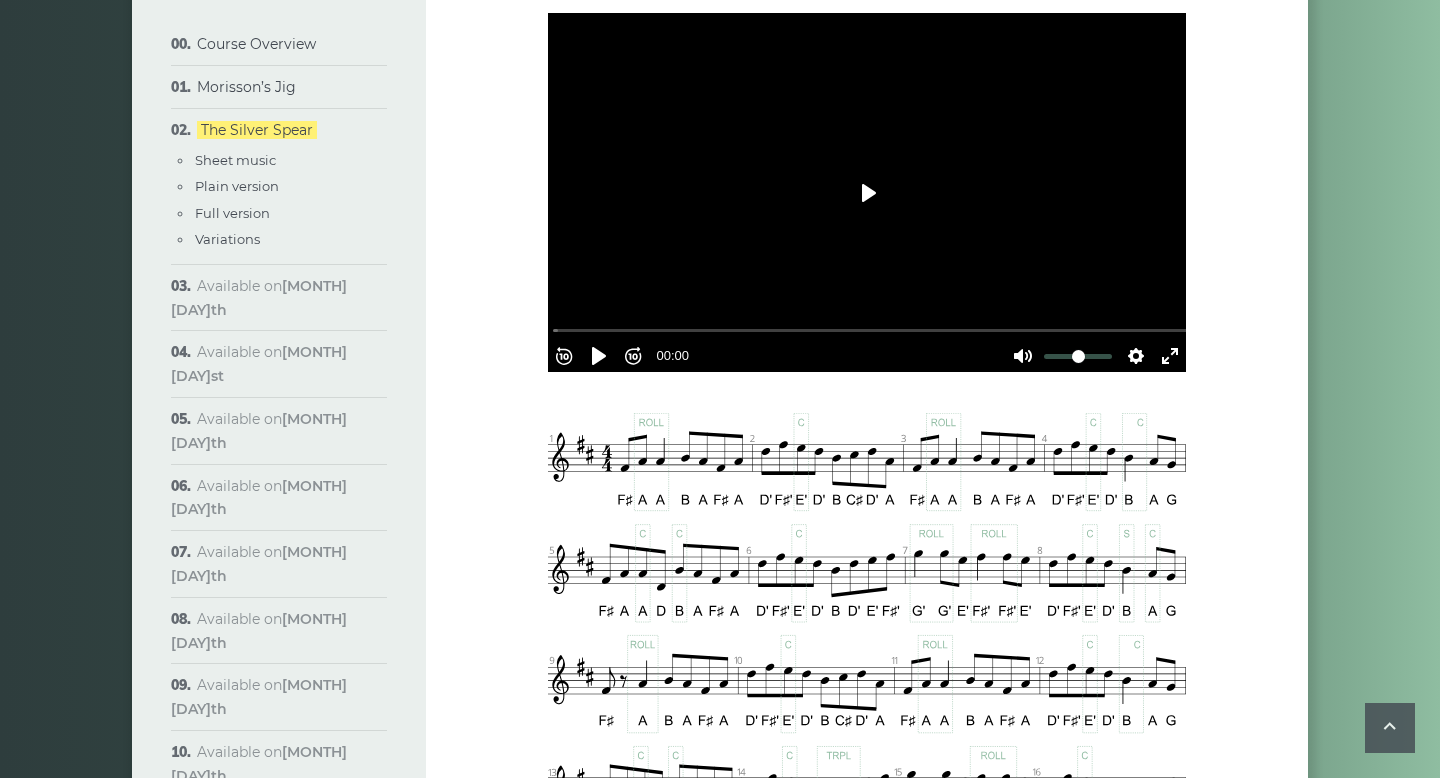 click on "Play" at bounding box center [867, 193] 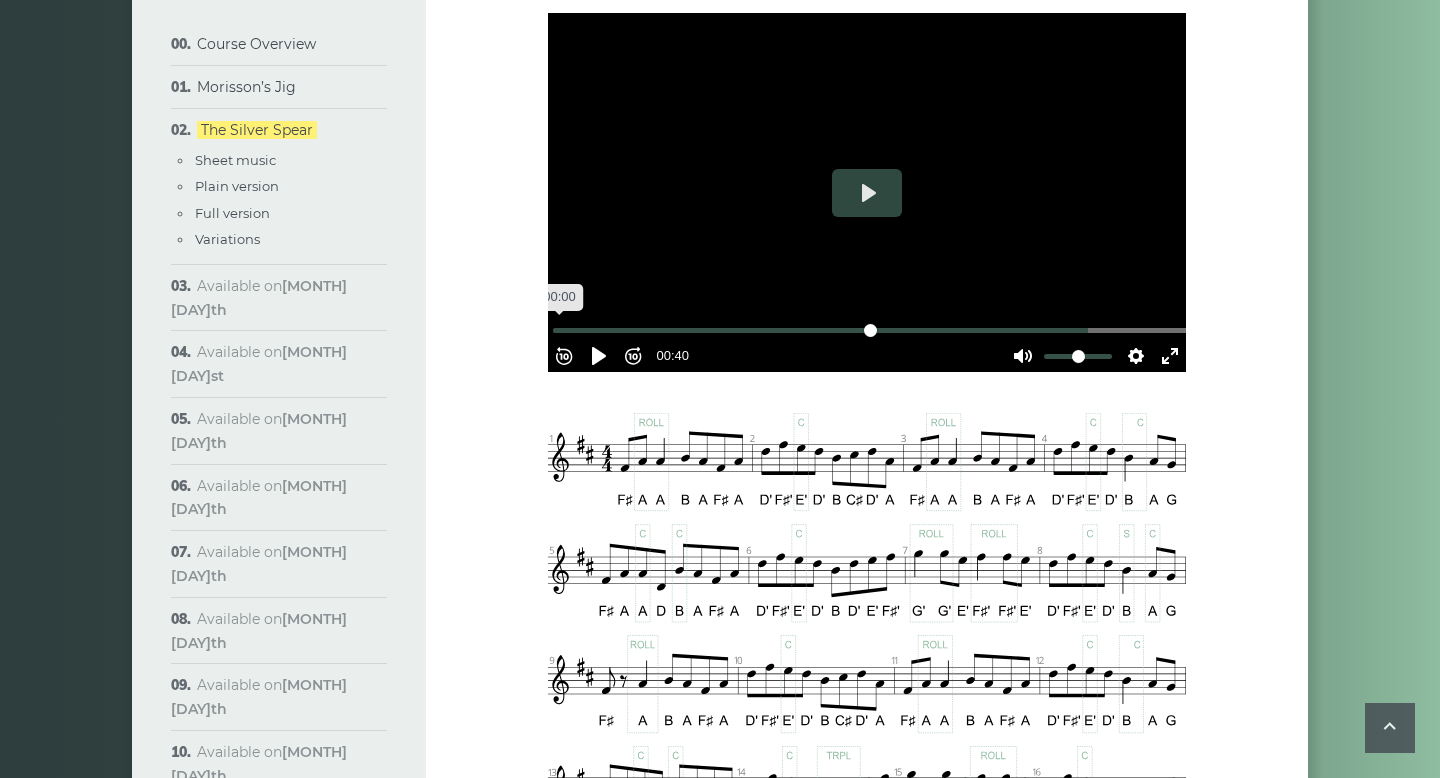 click at bounding box center (871, 330) 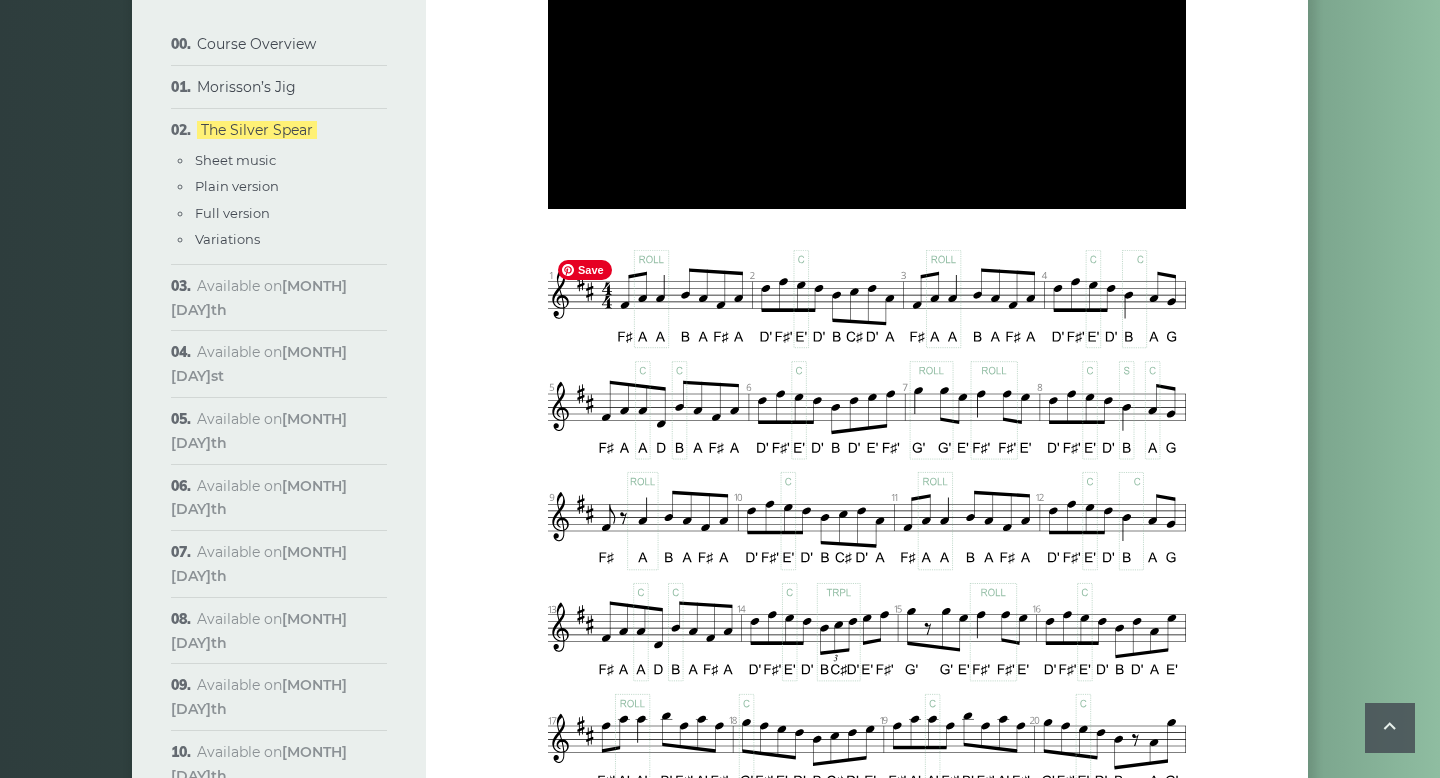 scroll, scrollTop: 749, scrollLeft: 0, axis: vertical 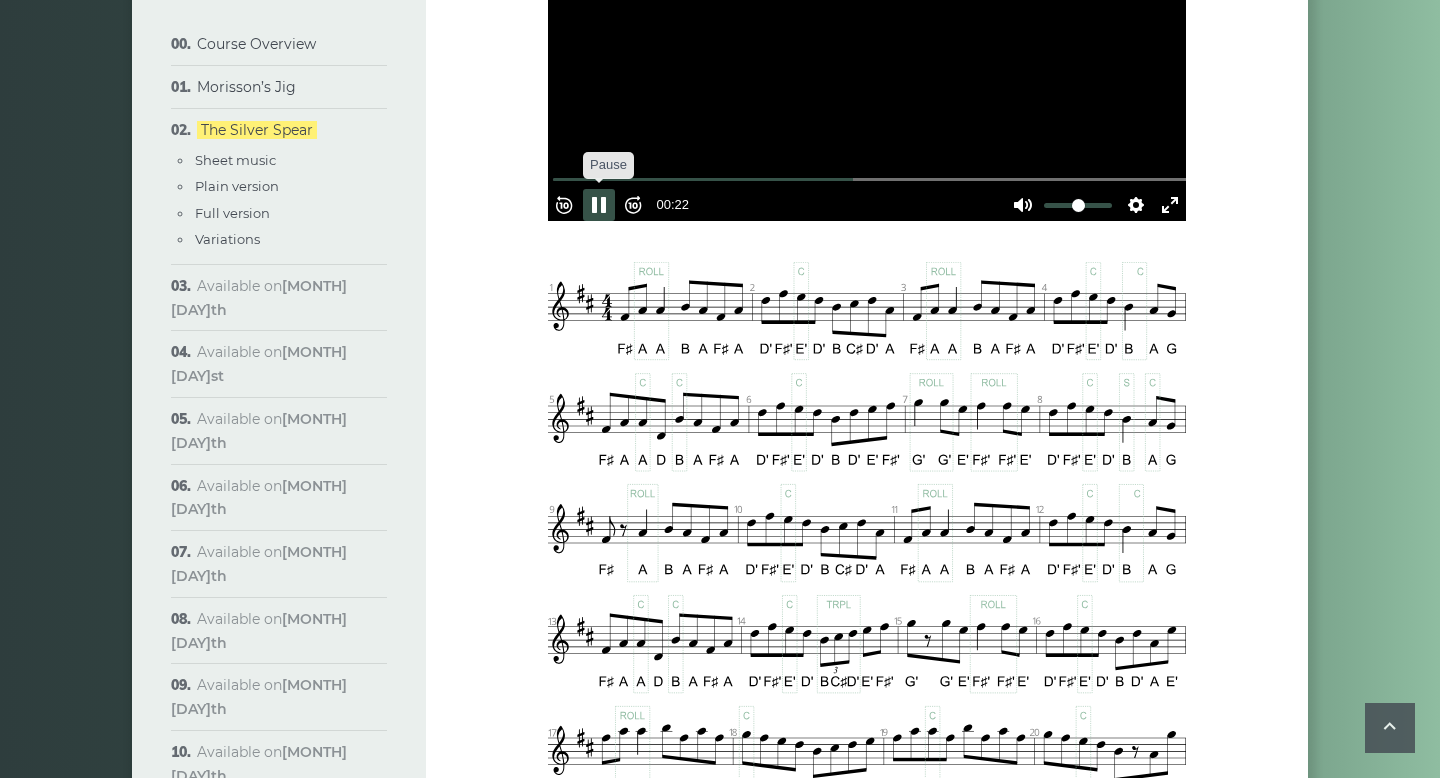 click on "Pause Play" at bounding box center (599, 205) 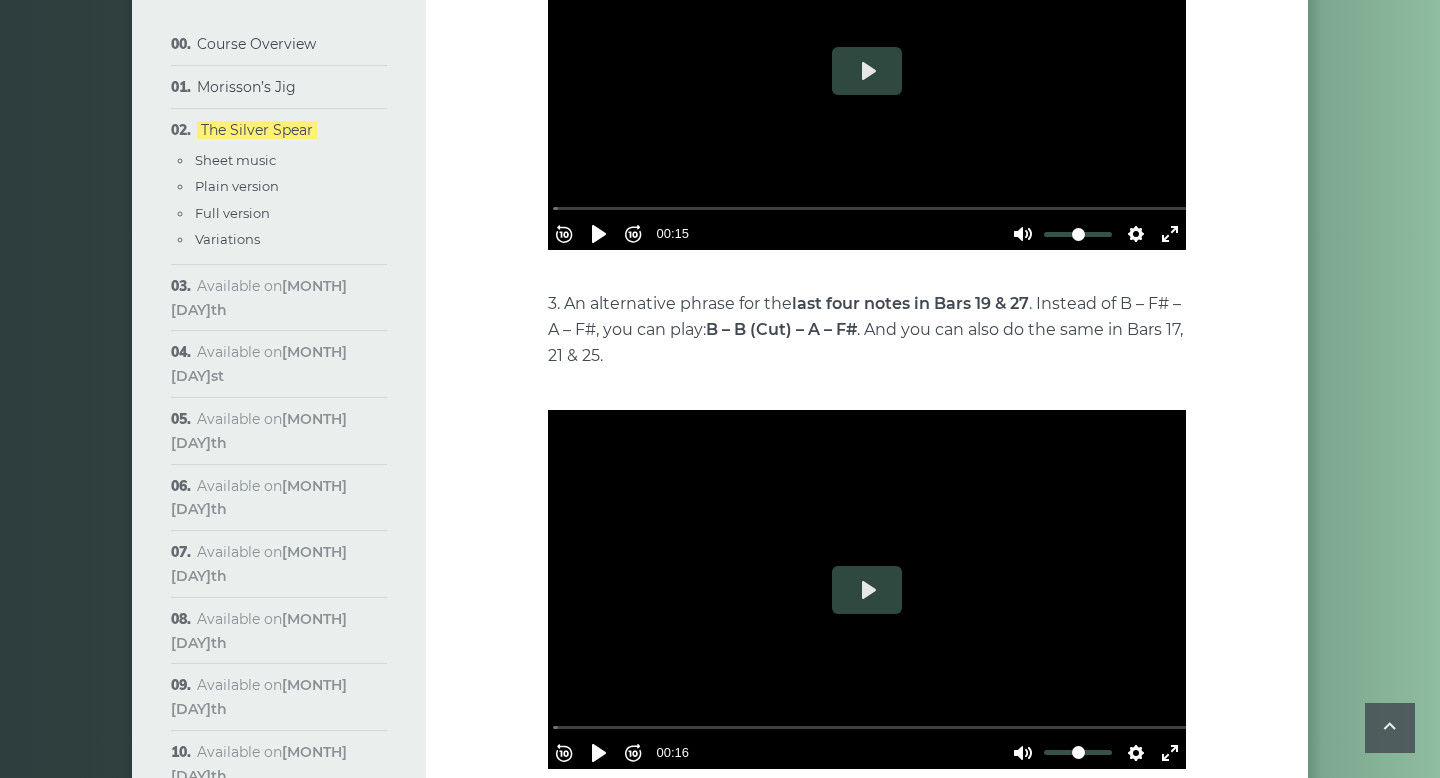 scroll, scrollTop: 4300, scrollLeft: 0, axis: vertical 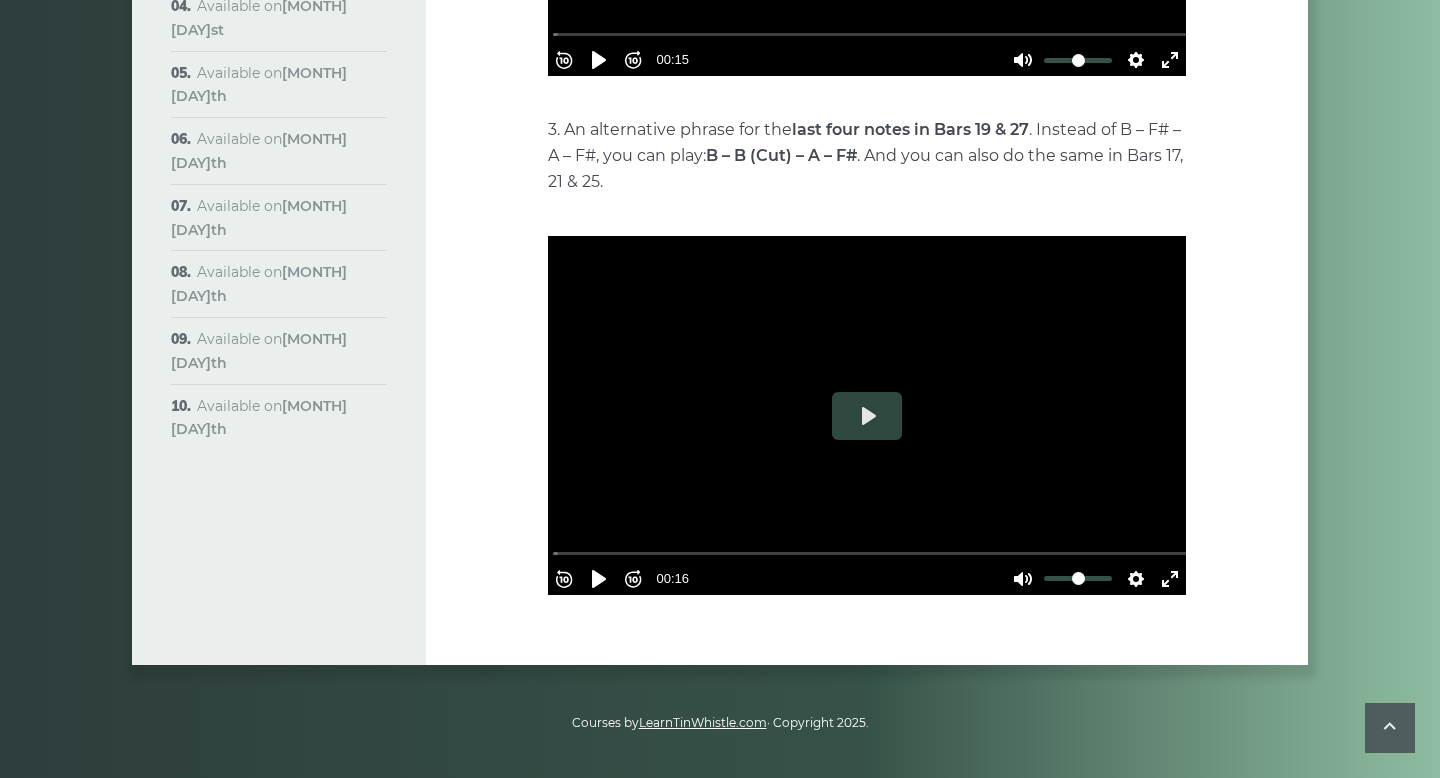 click on "LearnTinWhistle.com" at bounding box center (703, 722) 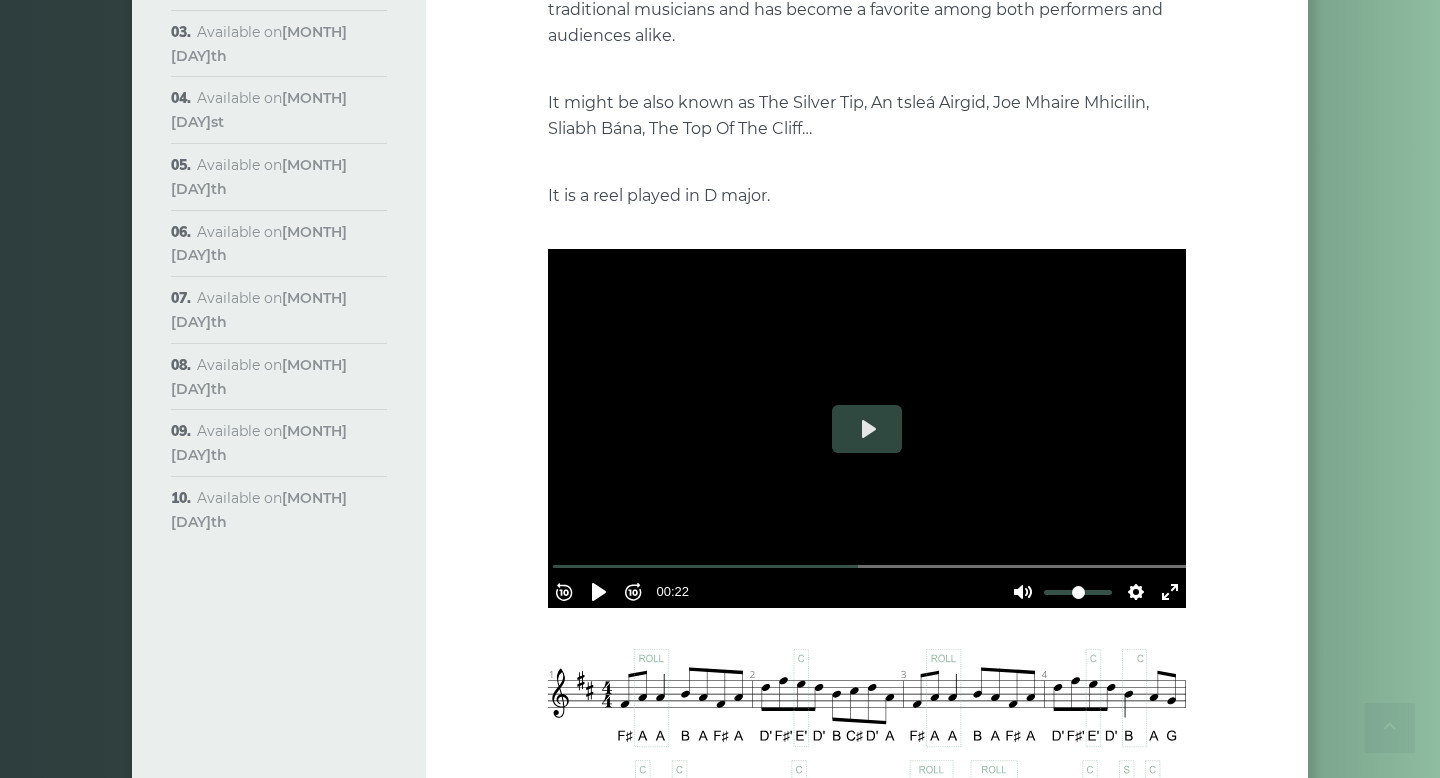 scroll, scrollTop: 0, scrollLeft: 0, axis: both 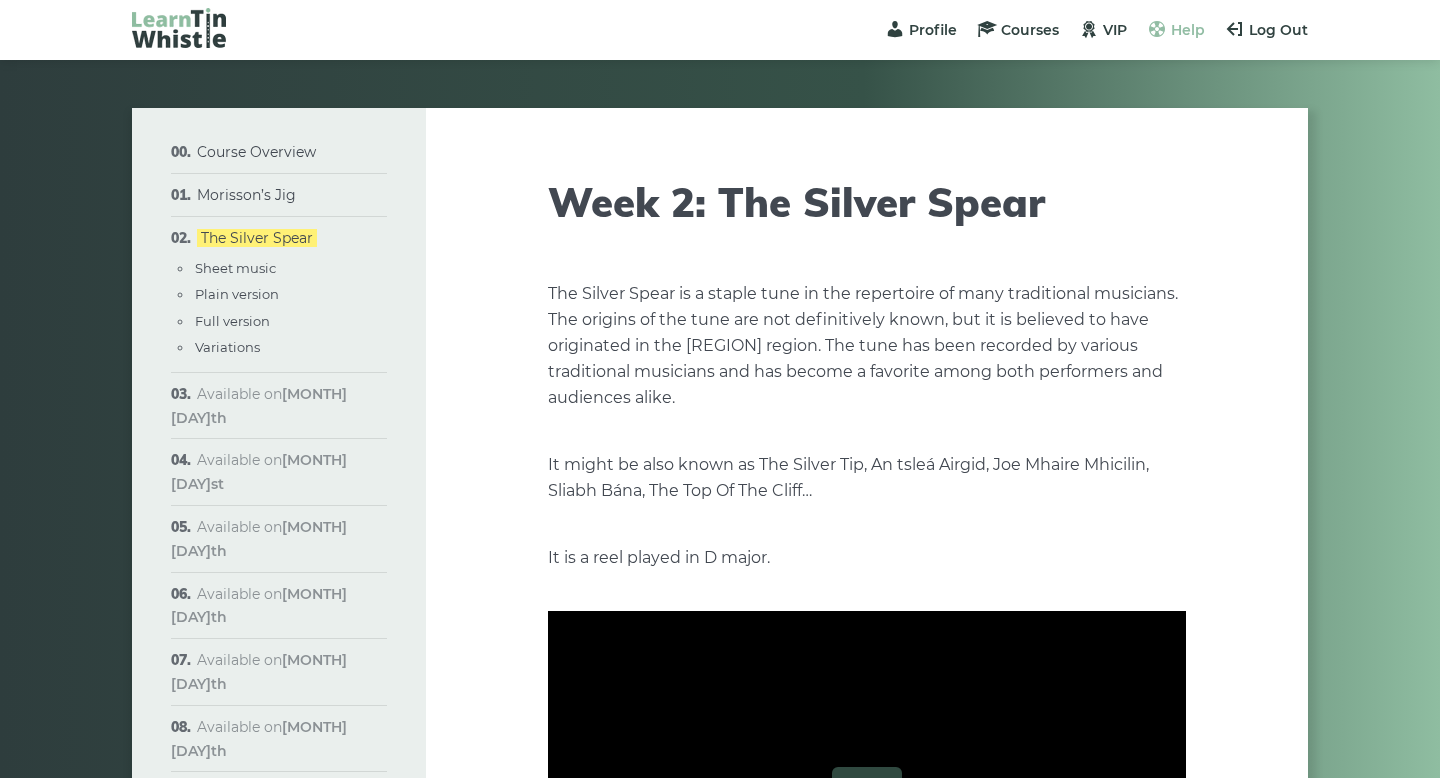 click on "Help" at bounding box center (1188, 30) 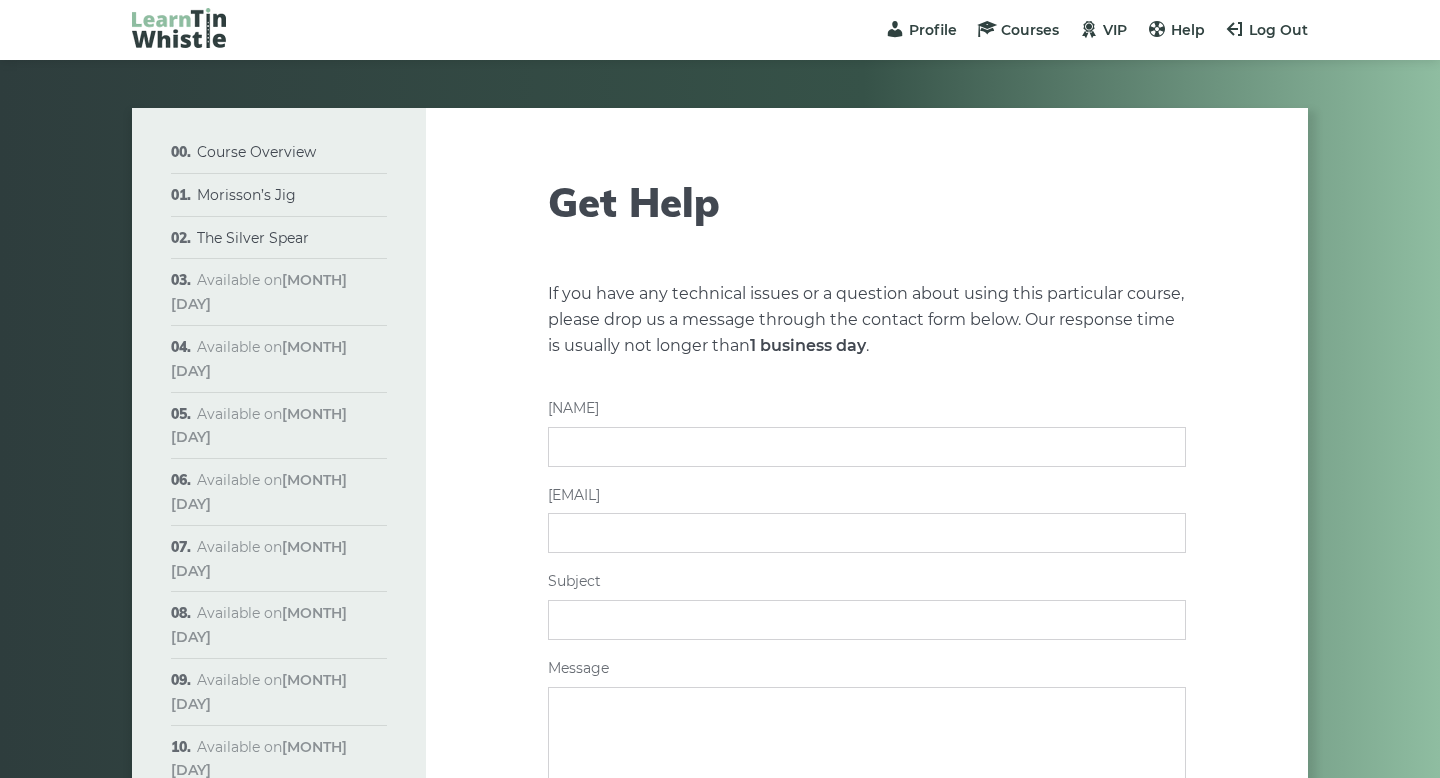 scroll, scrollTop: 0, scrollLeft: 0, axis: both 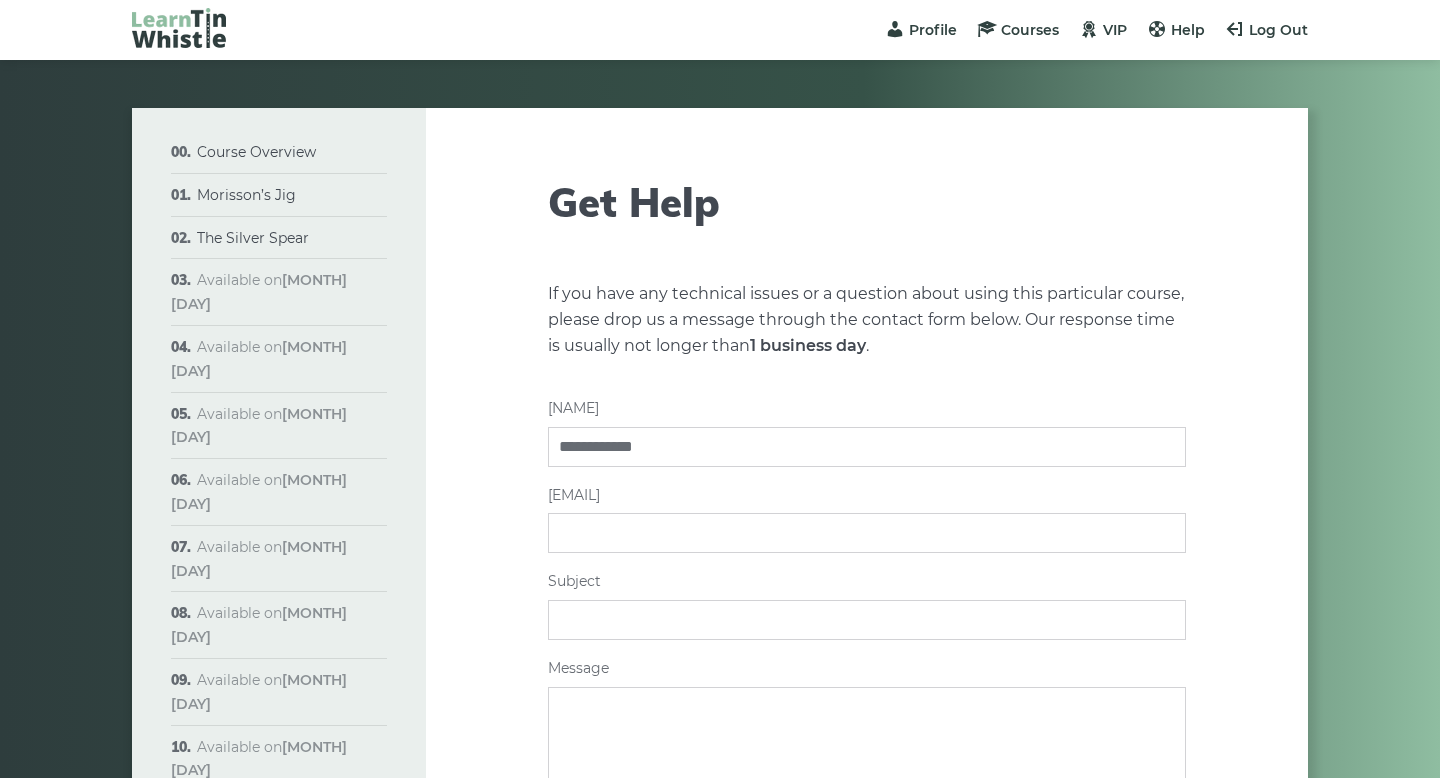 type on "**********" 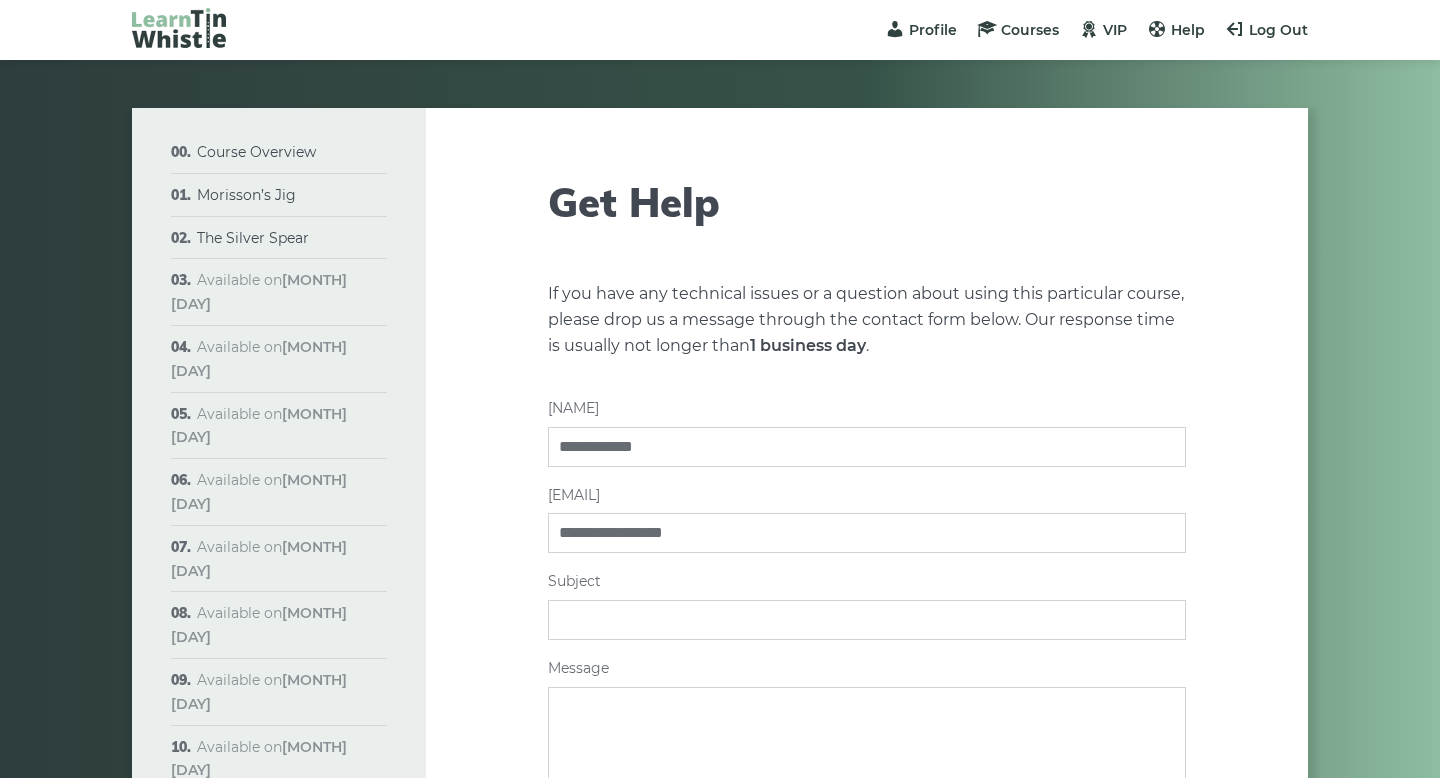 type on "**********" 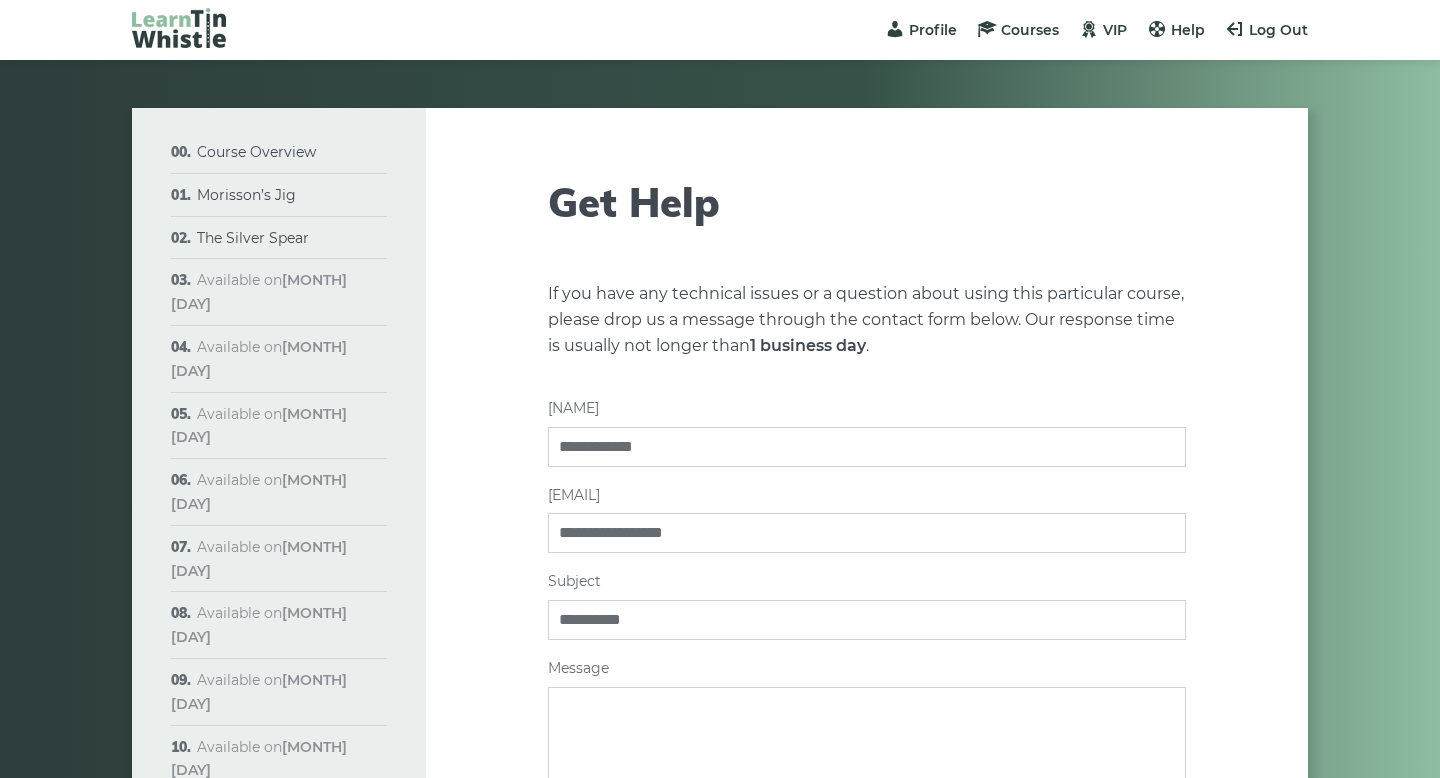 type on "**********" 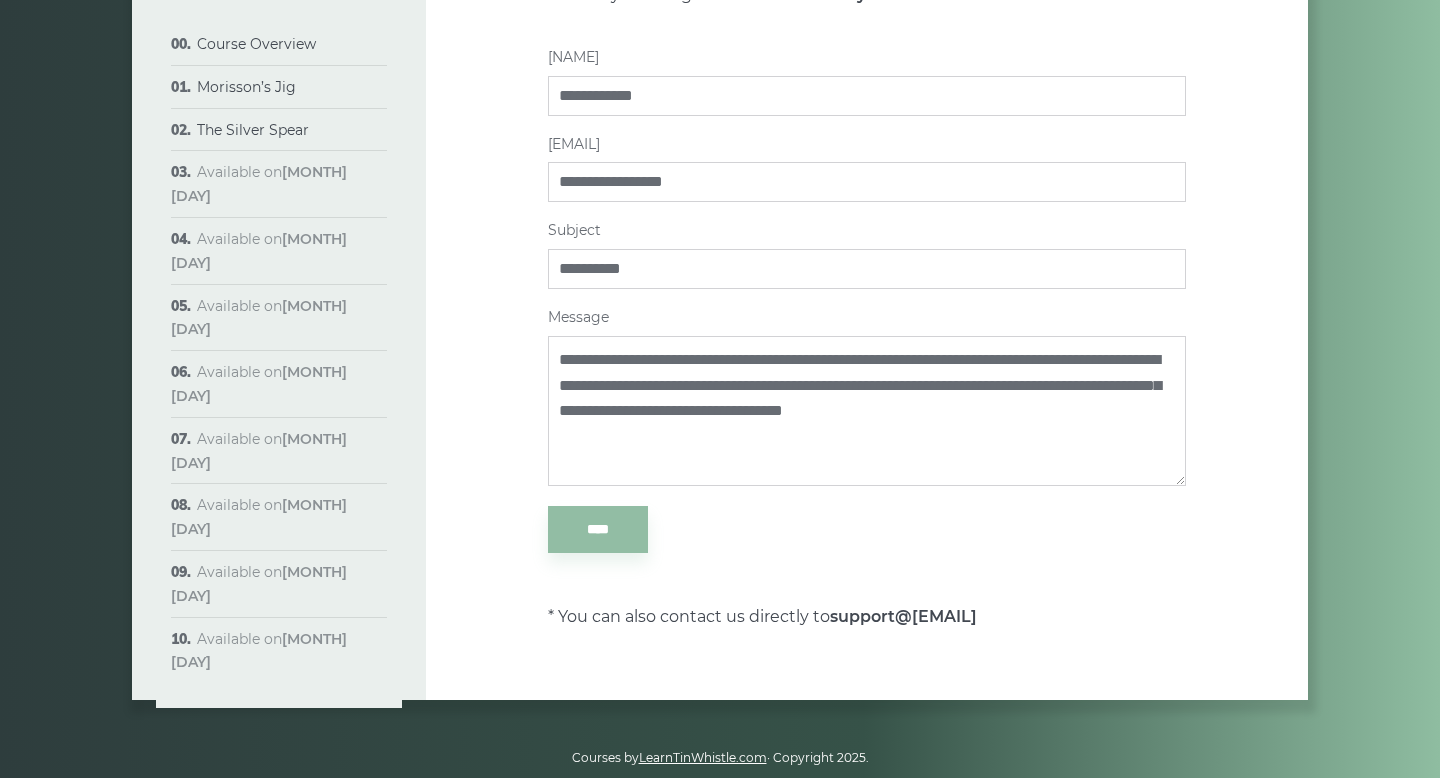 scroll, scrollTop: 386, scrollLeft: 0, axis: vertical 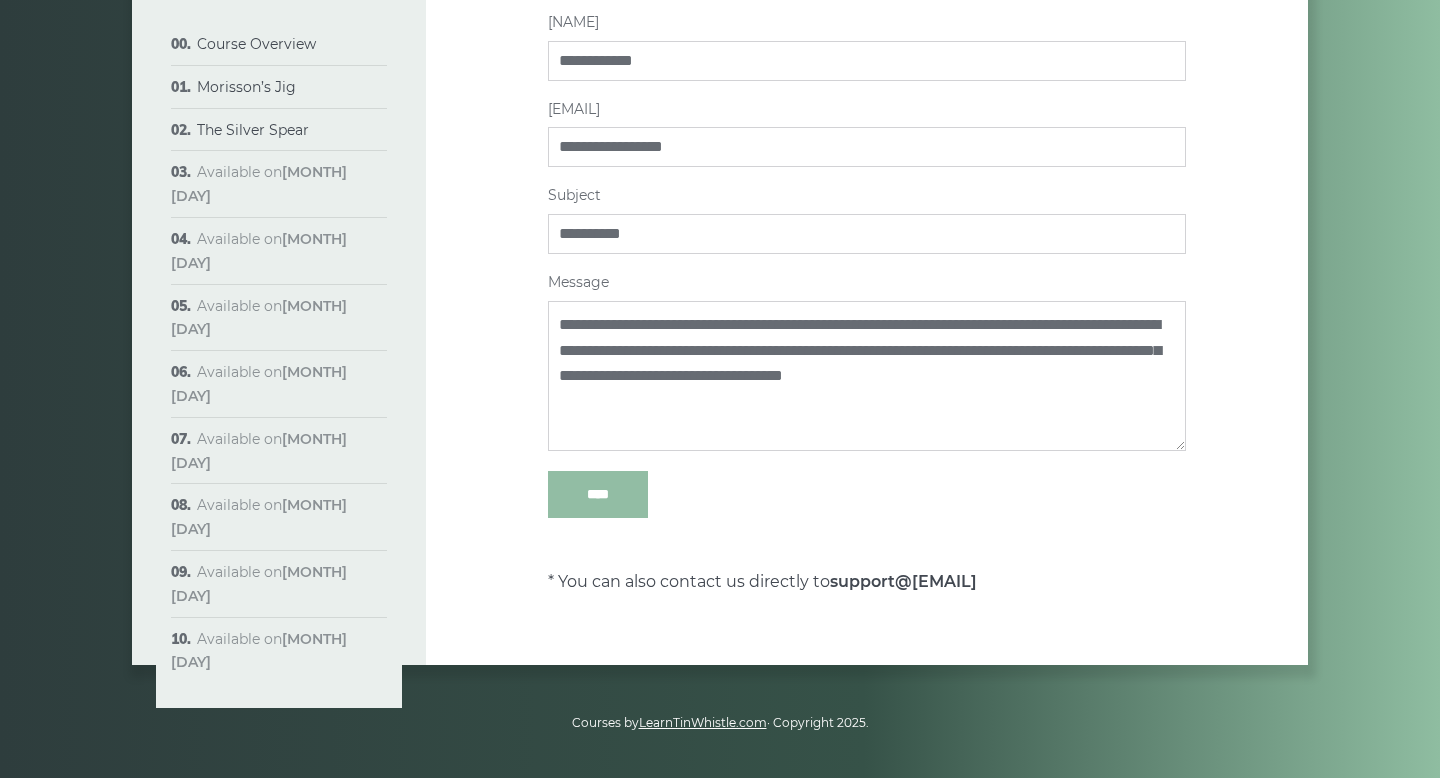 type on "**********" 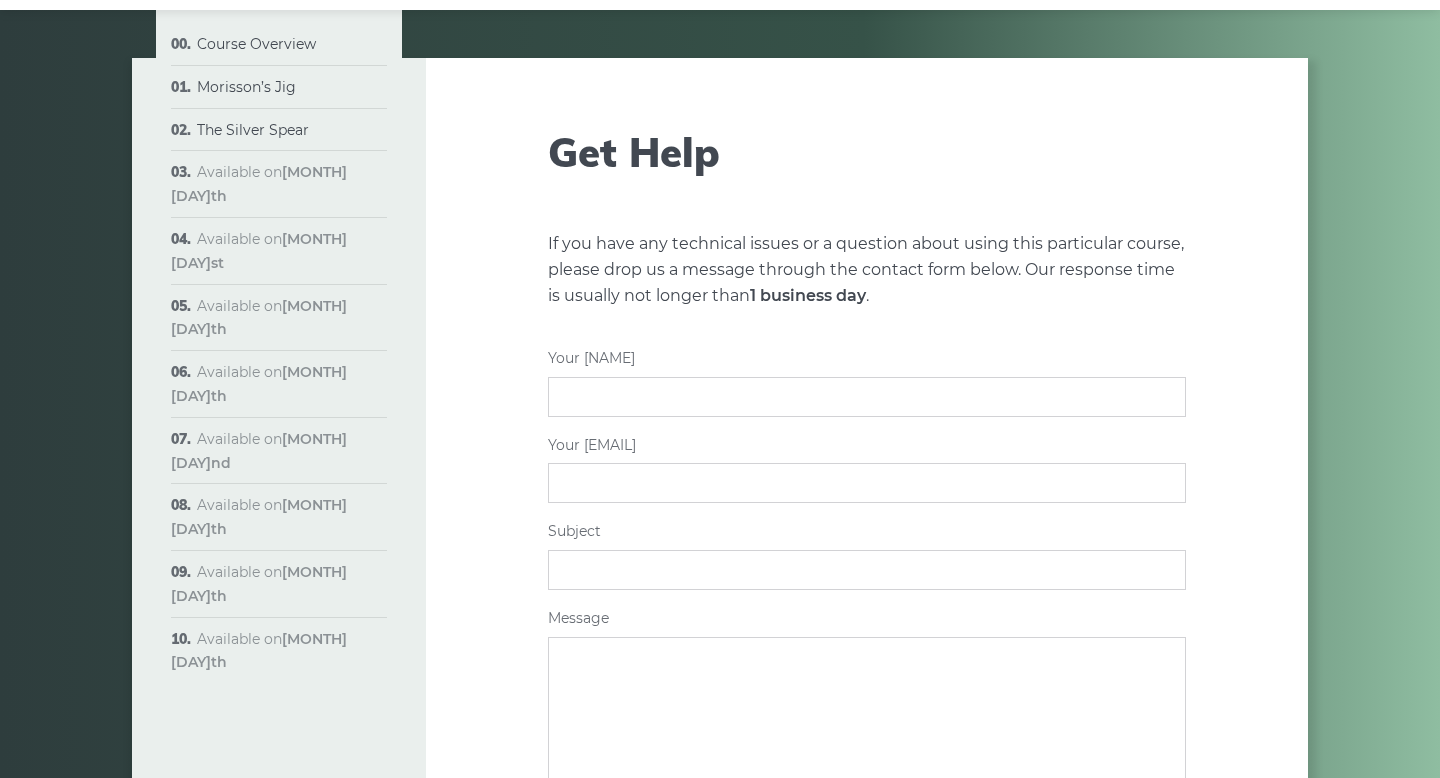 scroll, scrollTop: 0, scrollLeft: 0, axis: both 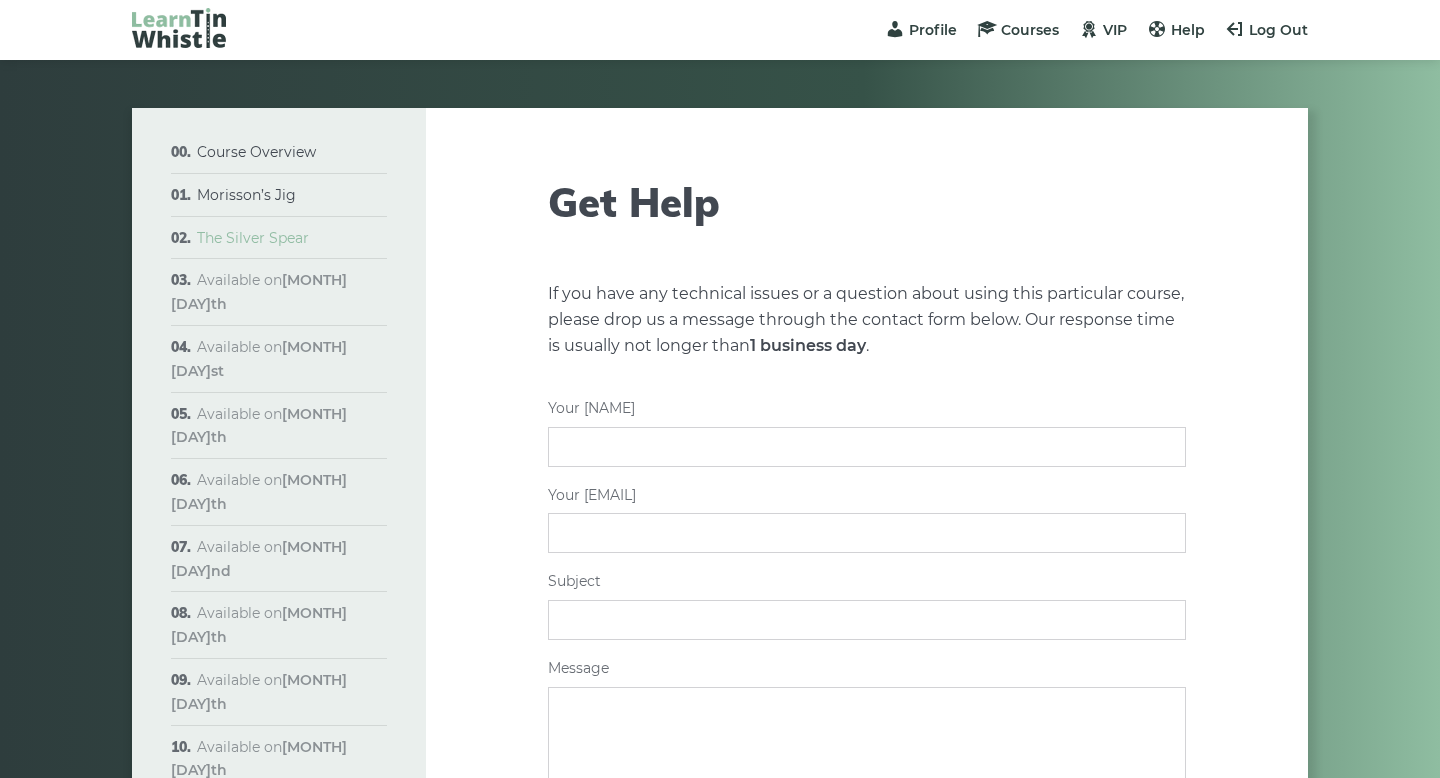 click on "The Silver Spear" at bounding box center (253, 238) 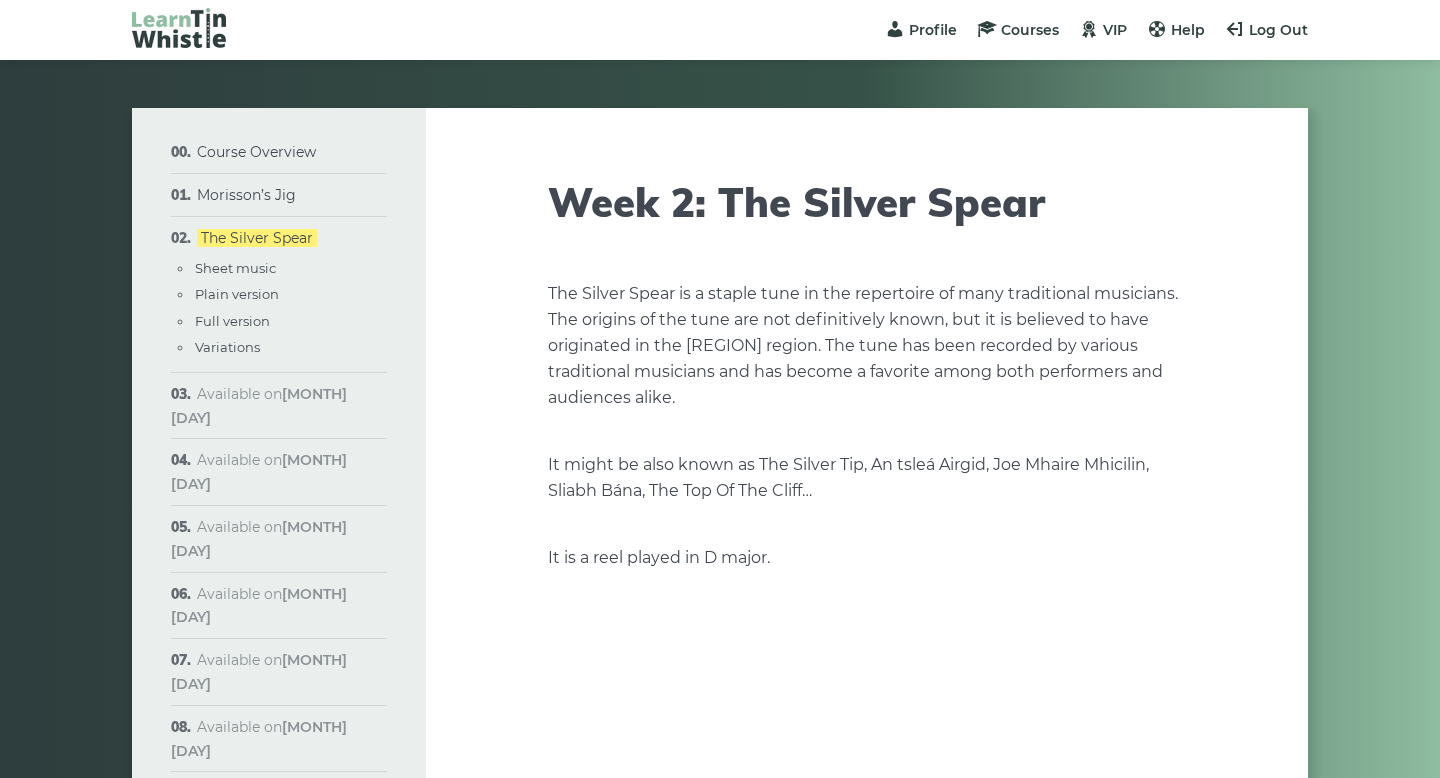 scroll, scrollTop: 0, scrollLeft: 0, axis: both 